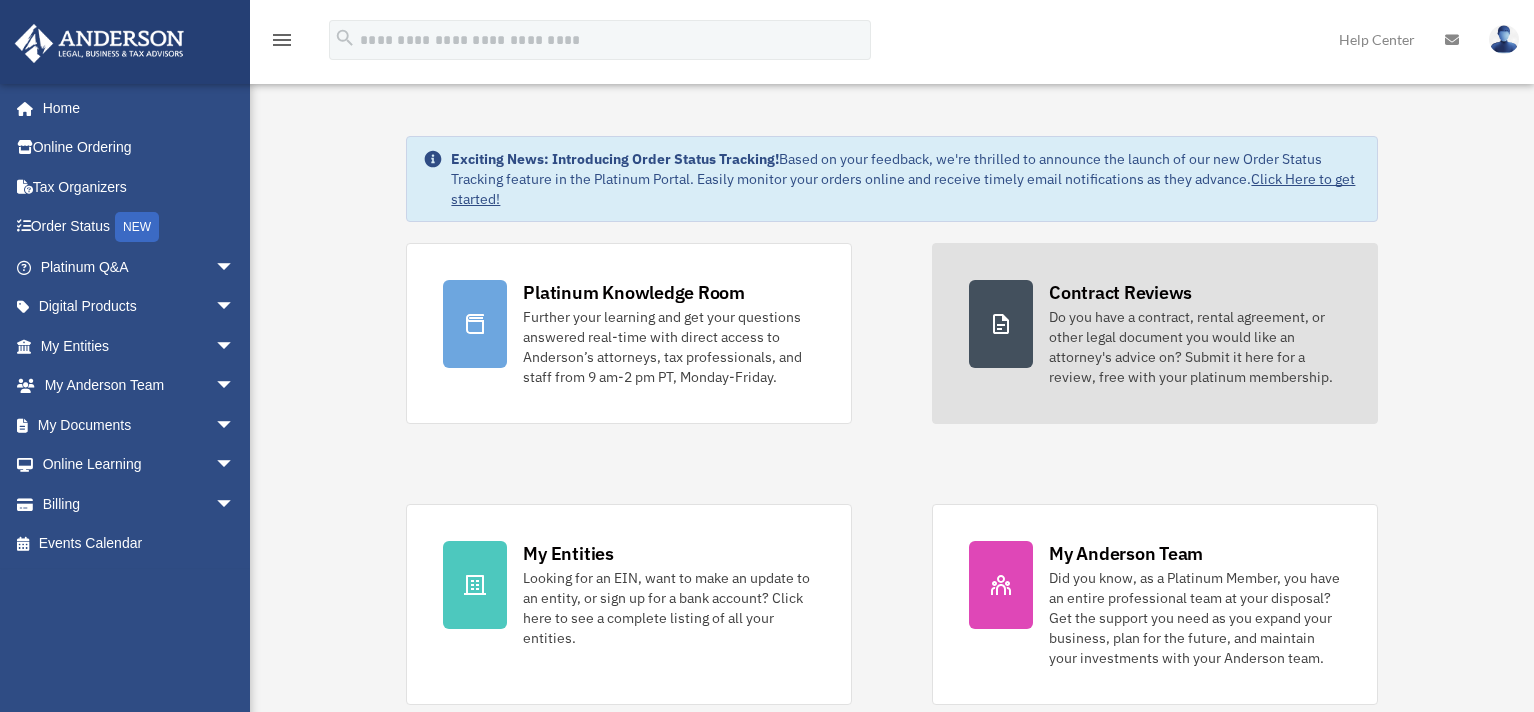 scroll, scrollTop: 0, scrollLeft: 0, axis: both 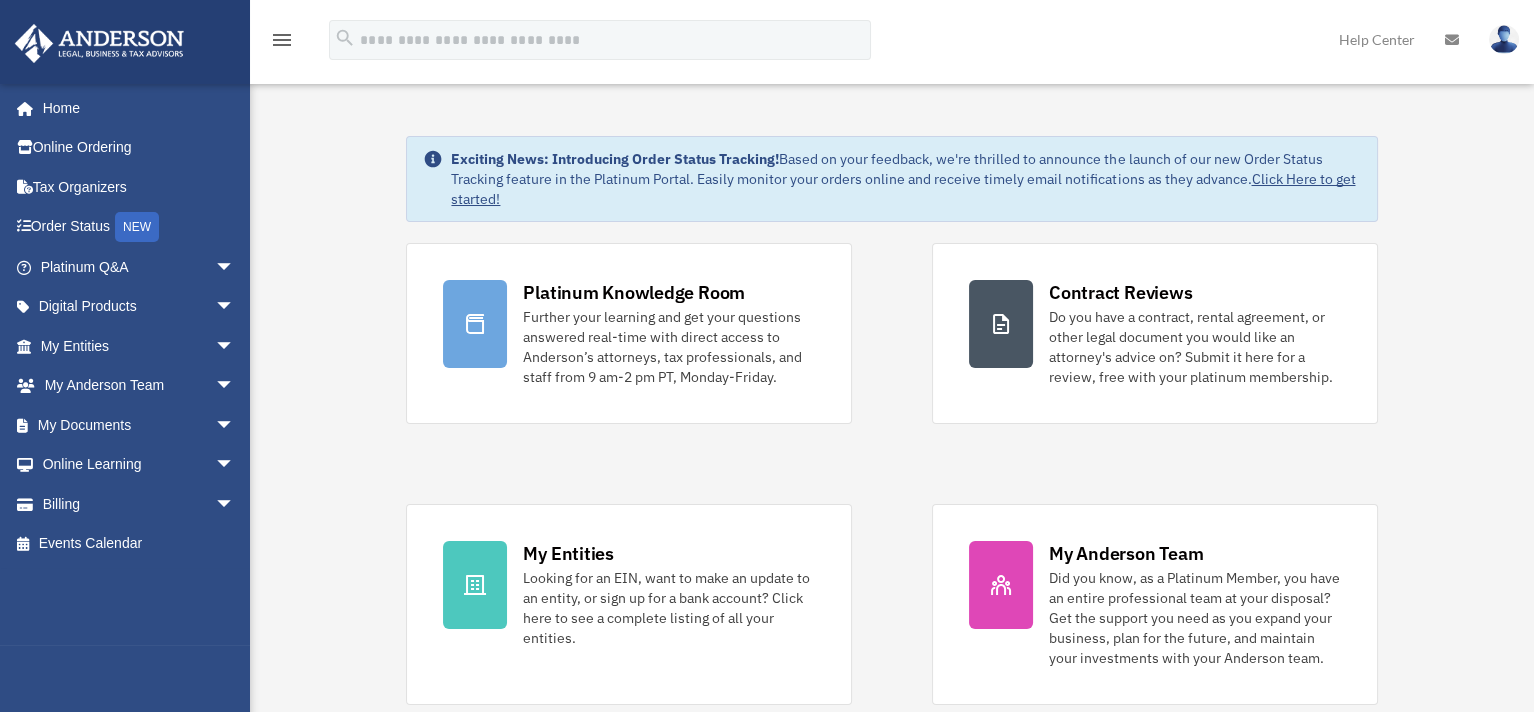 click on "Platinum Knowledge Room
Further your learning and get your questions answered real-time with direct access to Anderson’s attorneys, tax professionals, and staff from 9 am-2 pm PT, Monday-Friday.
Contract Reviews
Do you have a contract, rental agreement, or other legal document you would like an attorney's advice on?  Submit it here for a  review, free with your platinum membership." at bounding box center [891, 474] 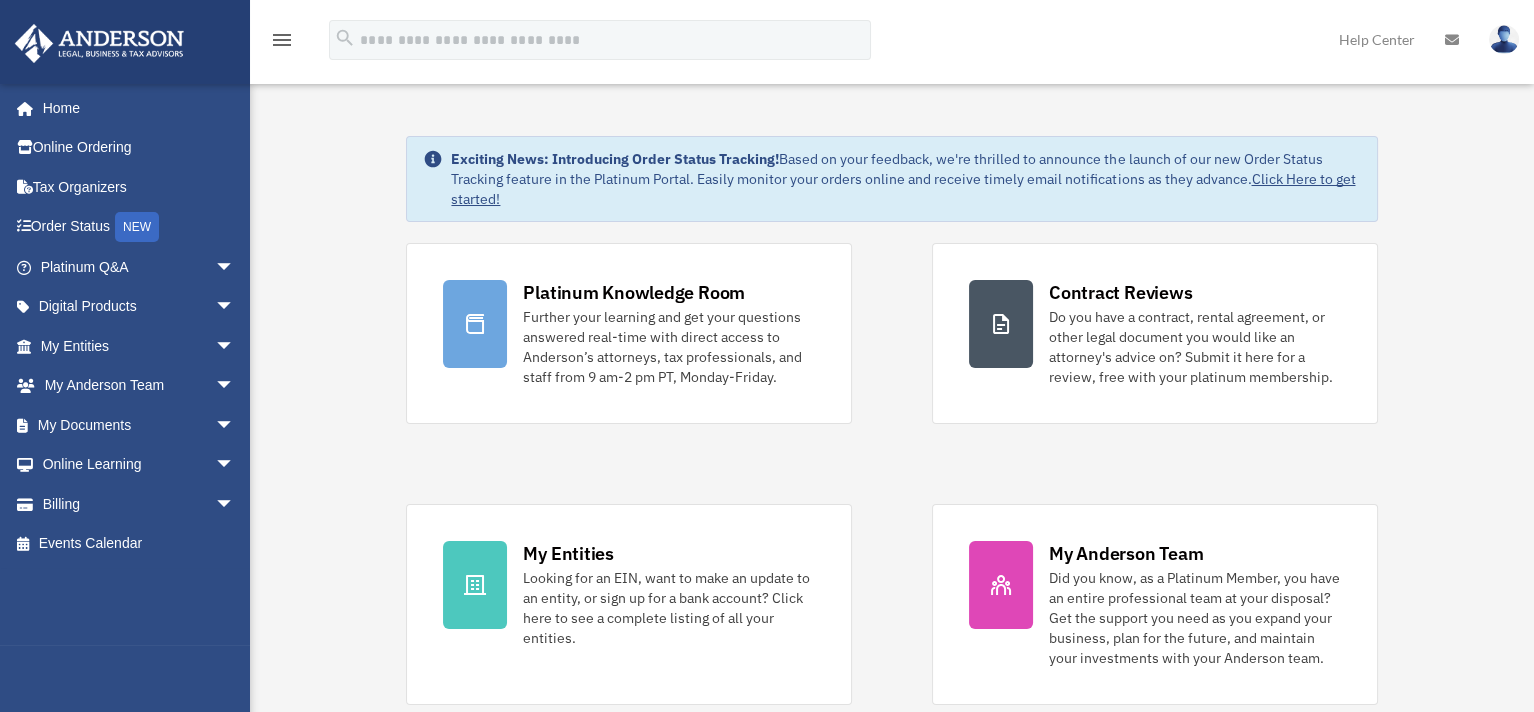 click on "Exciting News: Introducing Order Status Tracking!  Based on your feedback, we're thrilled to announce the launch of our new Order Status Tracking feature in the Platinum Portal. Easily monitor your orders online and receive timely email notifications as they advance.   Click Here to get started!
Platinum Knowledge Room
Further your learning and get your questions answered real-time with direct access to Anderson’s attorneys, tax professionals, and staff from 9 am-2 pm PT, Monday-Friday." at bounding box center [892, 1035] 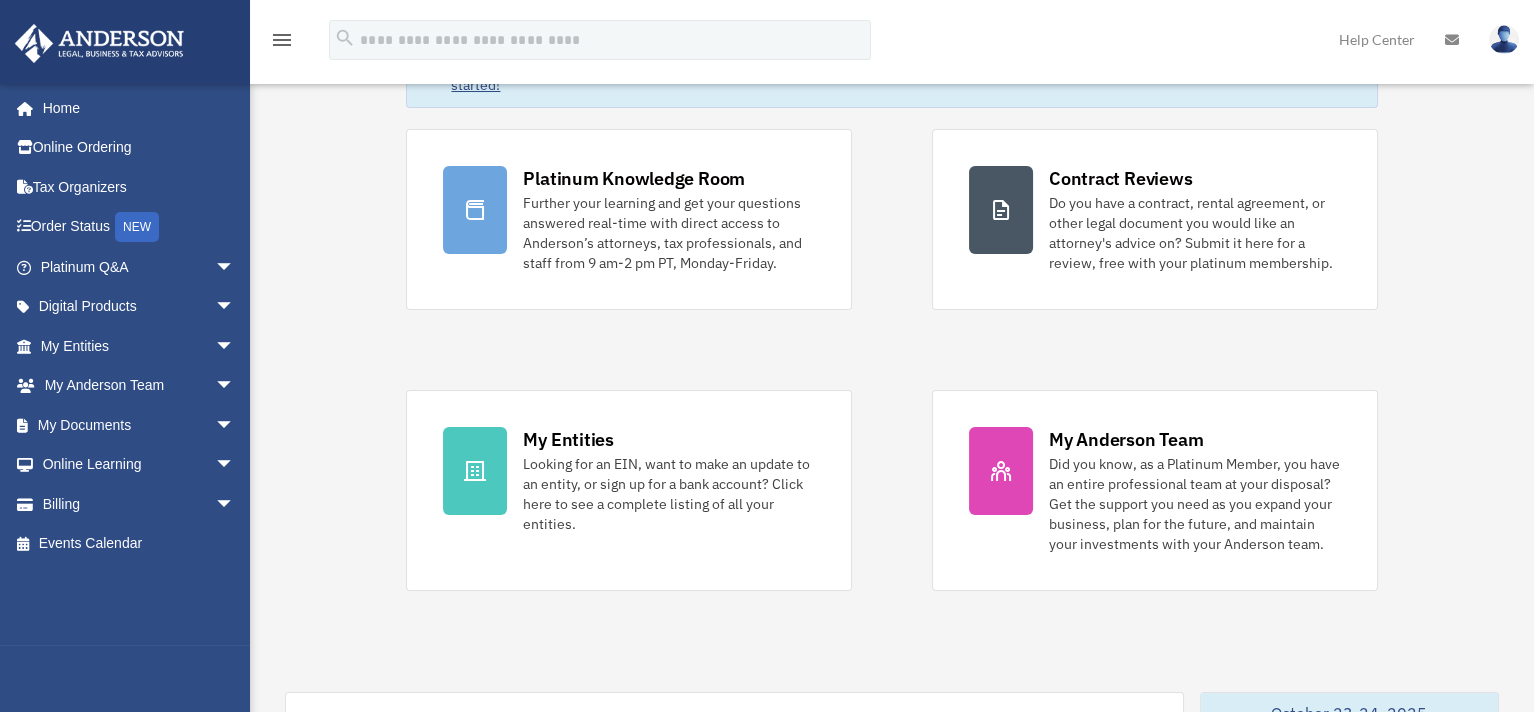 scroll, scrollTop: 0, scrollLeft: 0, axis: both 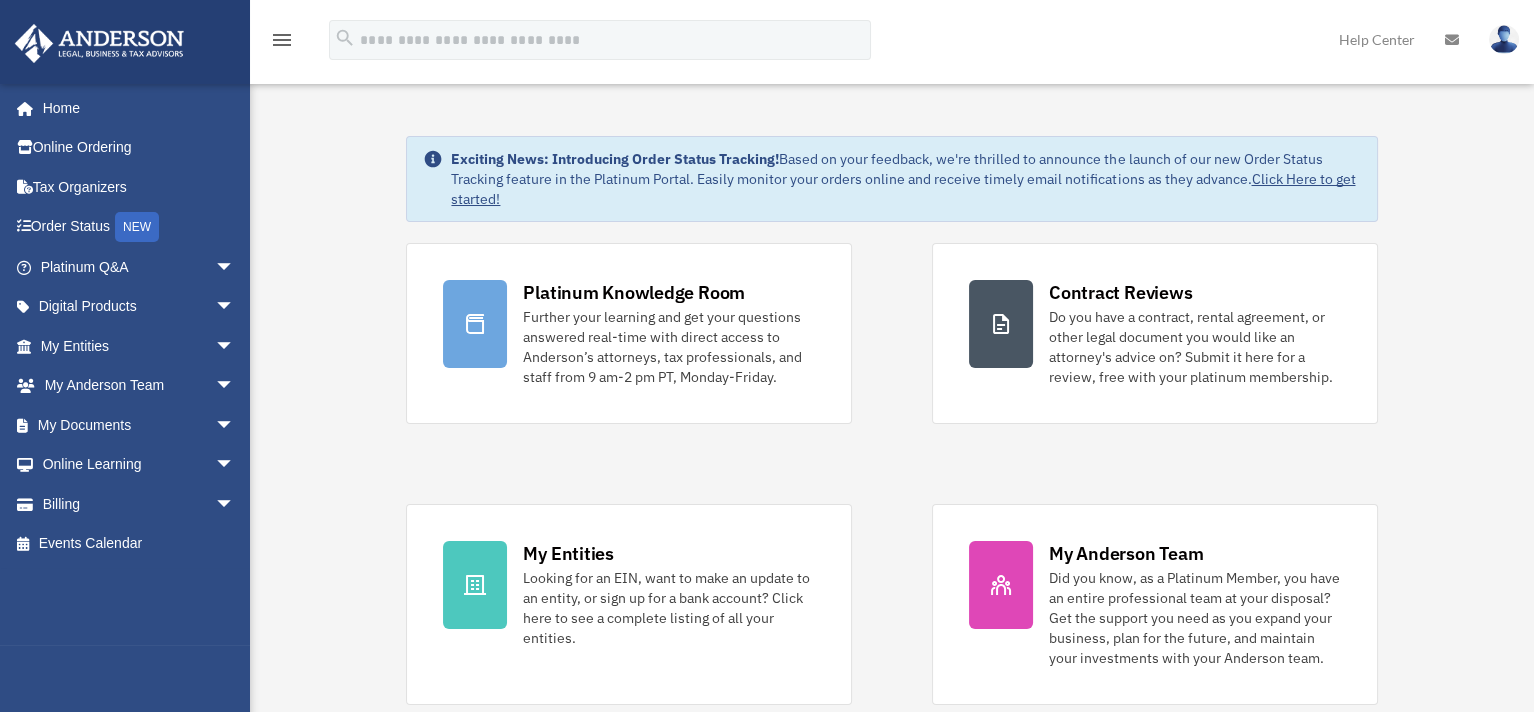 click on "Exciting News: Introducing Order Status Tracking!  Based on your feedback, we're thrilled to announce the launch of our new Order Status Tracking feature in the Platinum Portal. Easily monitor your orders online and receive timely email notifications as they advance.   Click Here to get started!
Platinum Knowledge Room
Further your learning and get your questions answered real-time with direct access to Anderson’s attorneys, tax professionals, and staff from 9 am-2 pm PT, Monday-Friday." at bounding box center [892, 1035] 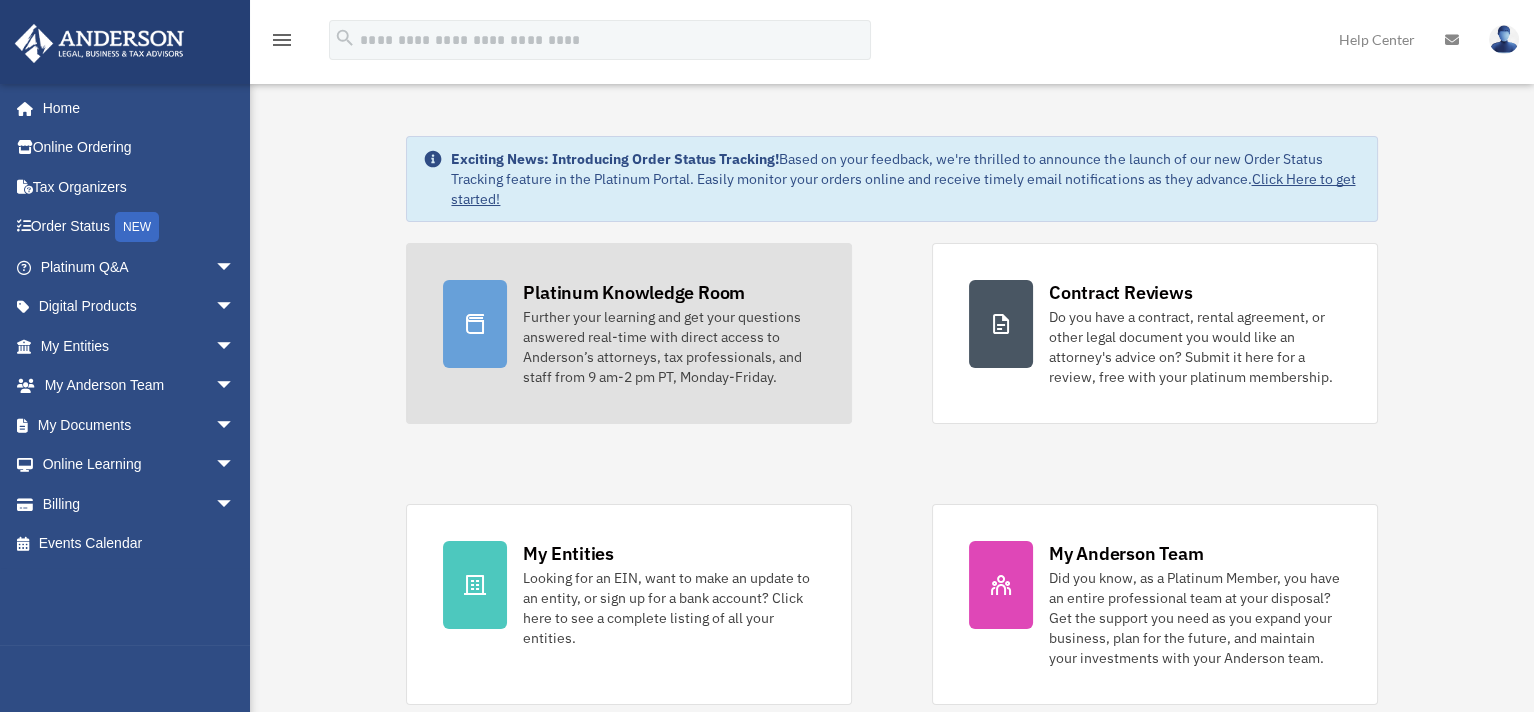 click on "Further your learning and get your questions answered real-time with direct access to Anderson’s attorneys, tax professionals, and staff from 9 am-2 pm PT, Monday-Friday." at bounding box center [669, 347] 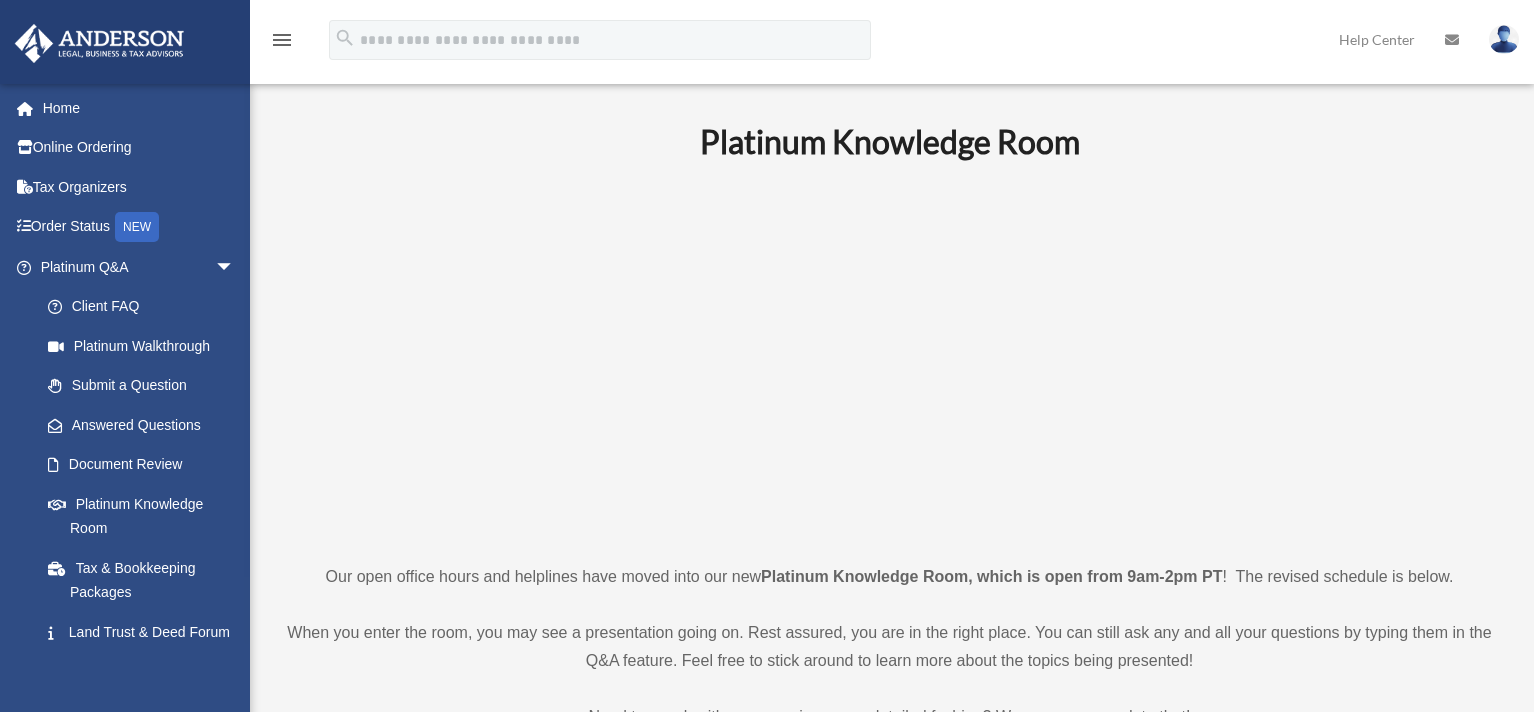 scroll, scrollTop: 0, scrollLeft: 0, axis: both 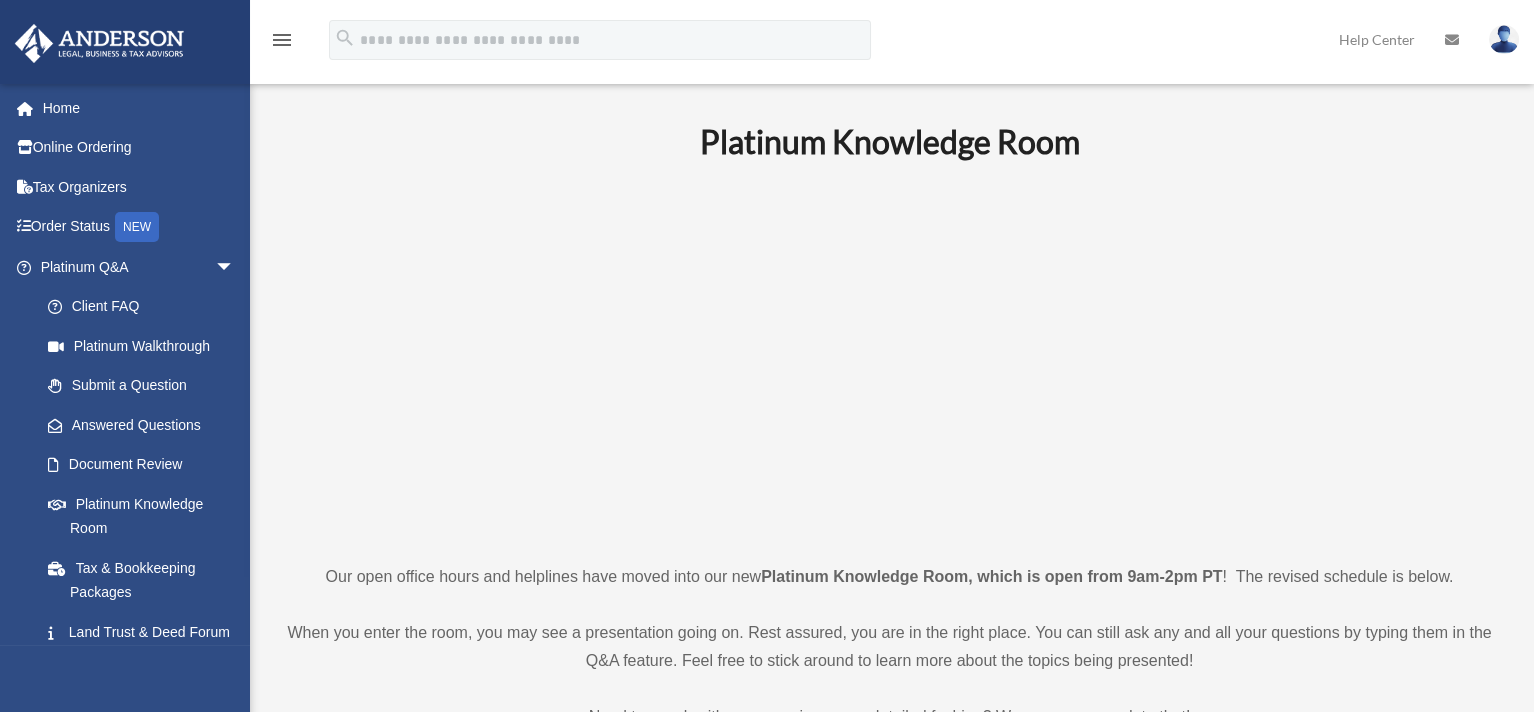 click at bounding box center [889, 361] 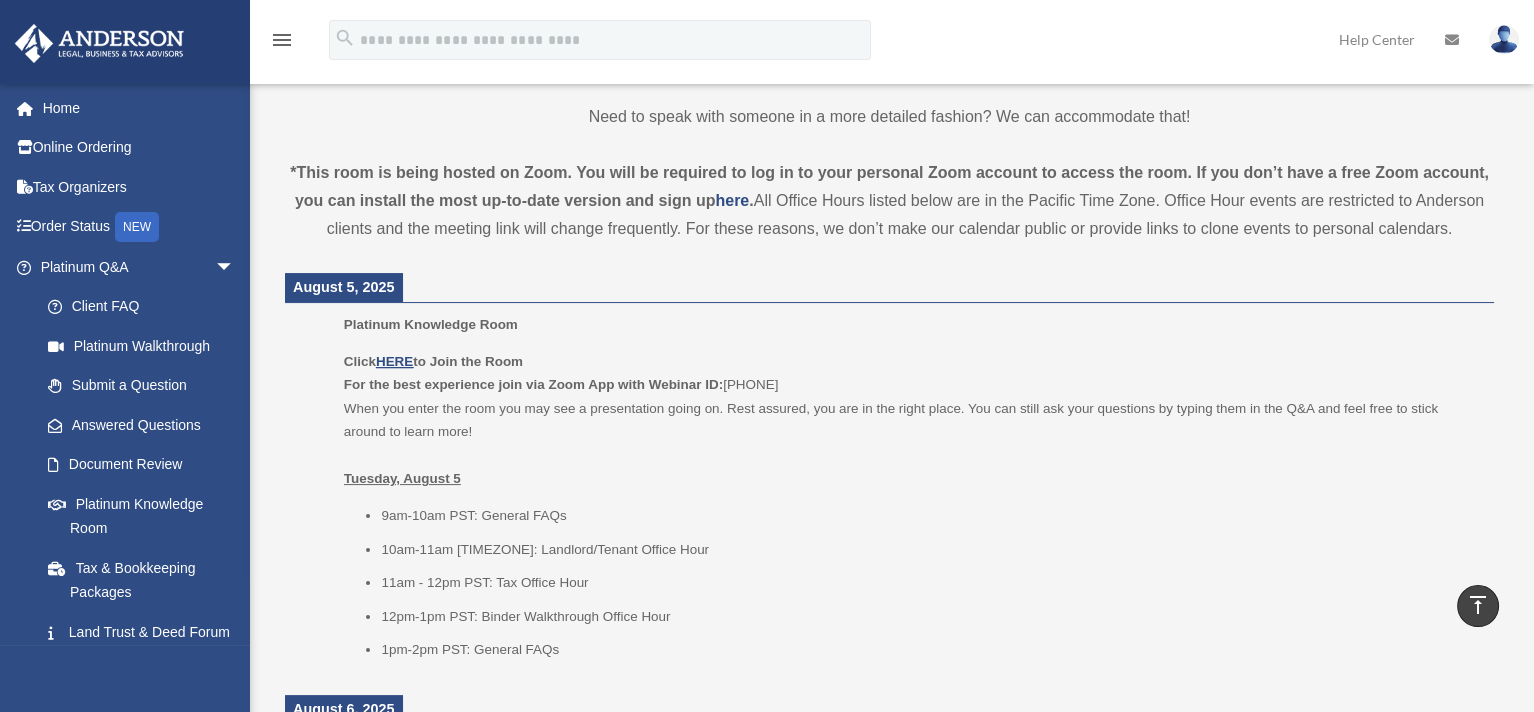 scroll, scrollTop: 700, scrollLeft: 0, axis: vertical 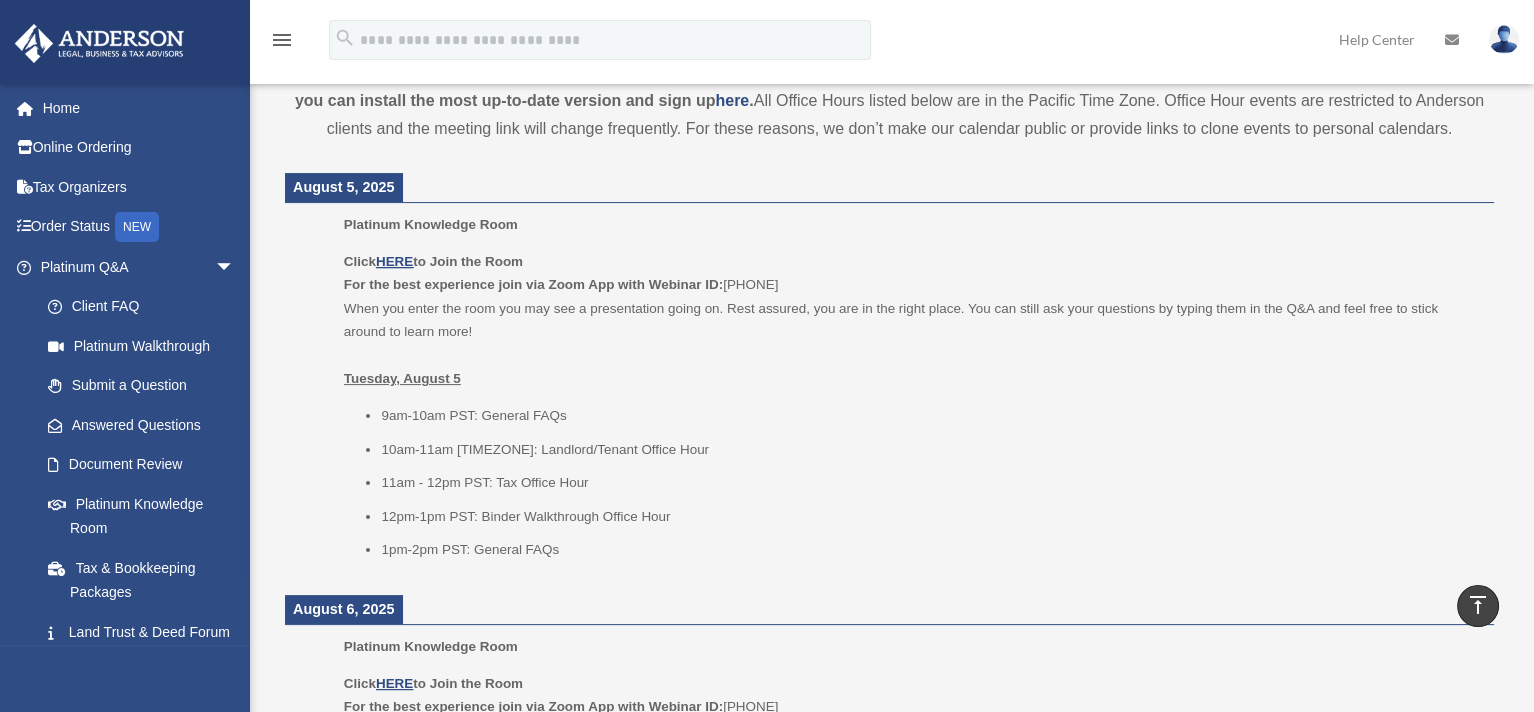 click on "Click  HERE  to Join the Room For the best experience join via Zoom App with Webinar ID:  [PHONE] When you enter the room you may see a presentation going on. Rest assured, you are in the right place. You can still ask your questions by typing them in the Q&A and feel free to stick around to learn more! Tuesday, [DATE]" at bounding box center [912, 320] 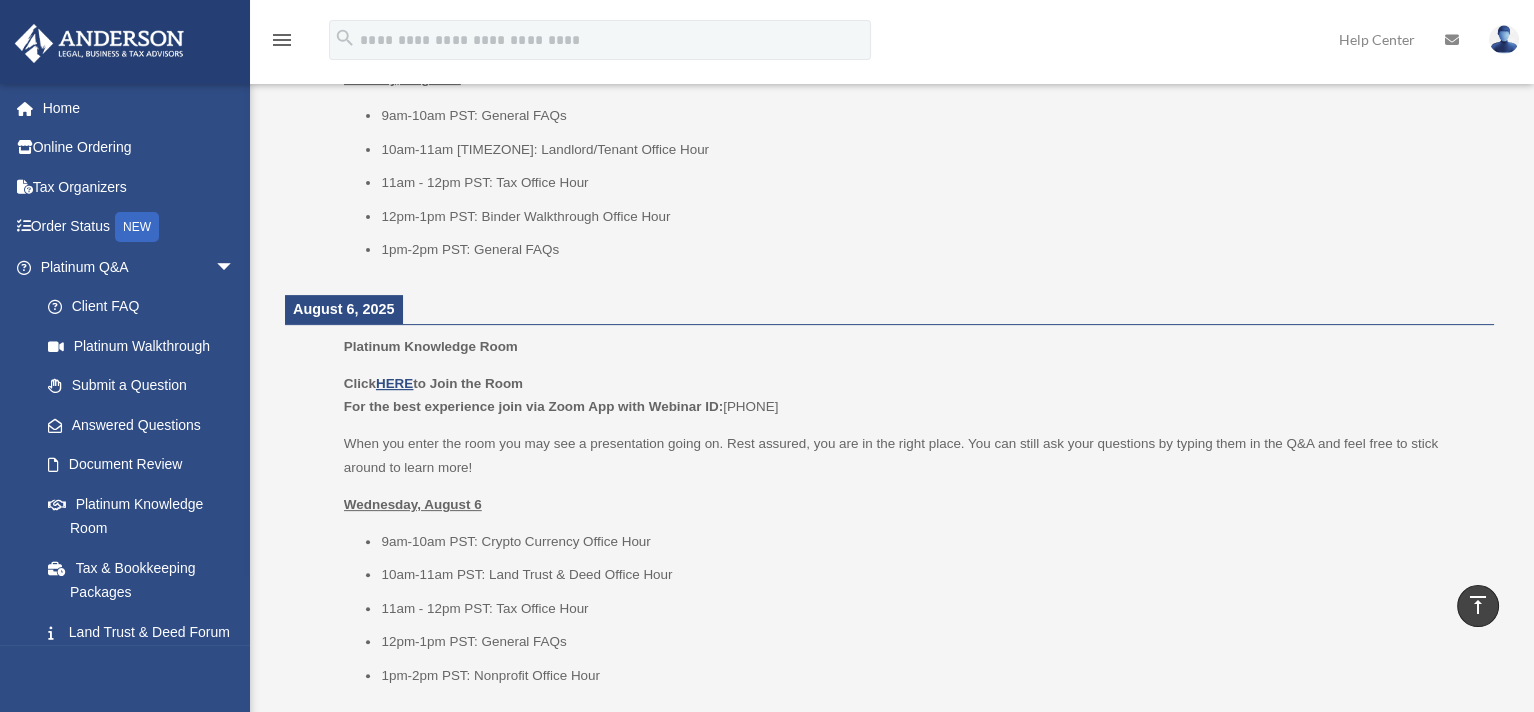 scroll, scrollTop: 600, scrollLeft: 0, axis: vertical 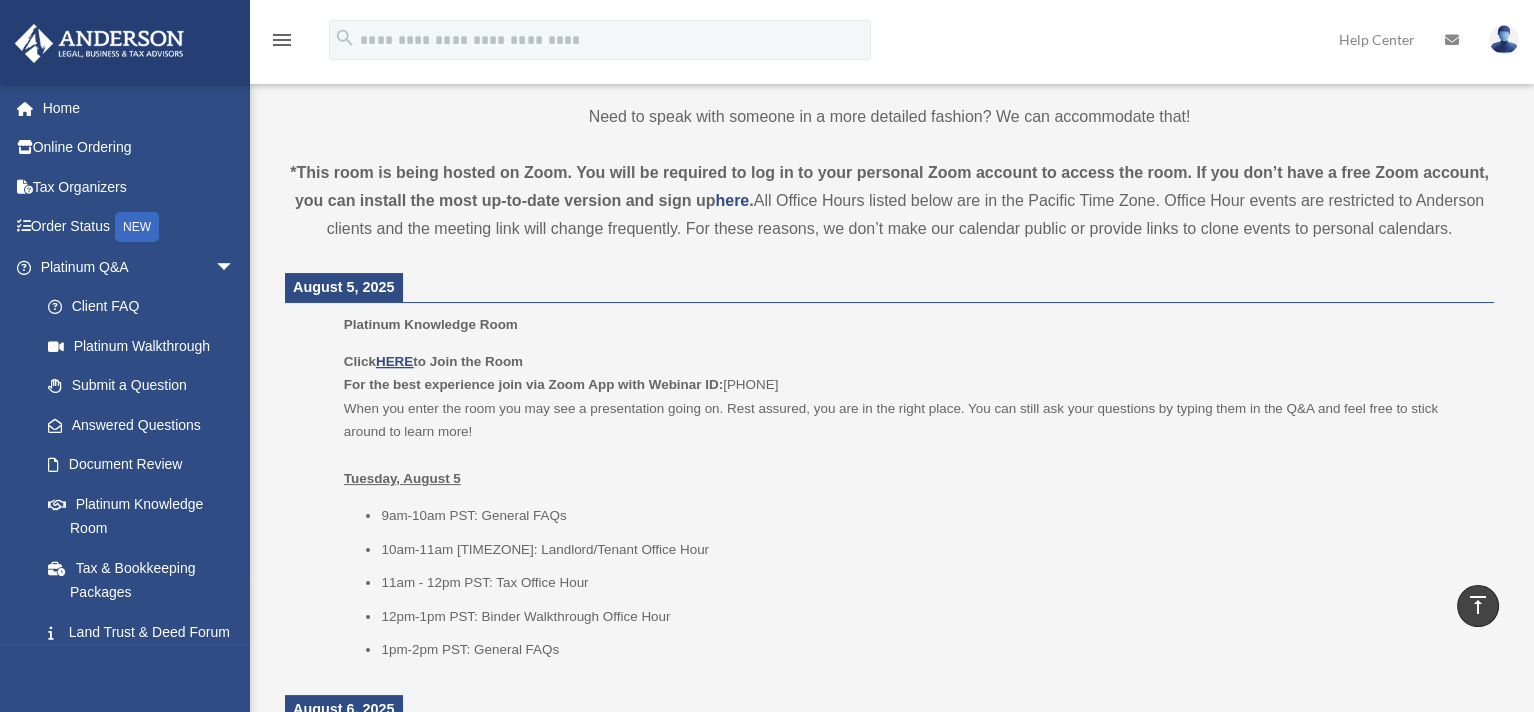 click on "9am-10am PST: General FAQs" at bounding box center [930, 516] 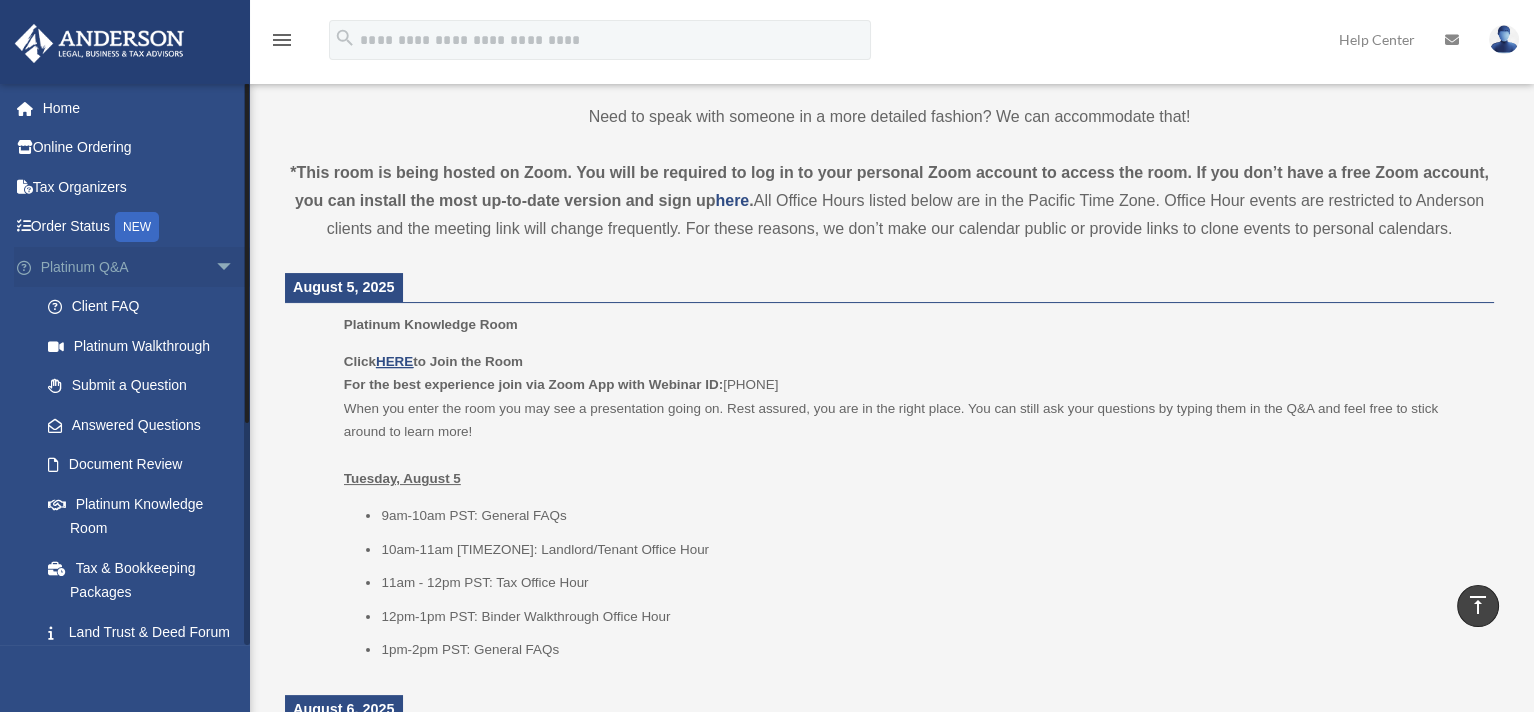 click on "arrow_drop_down" at bounding box center [235, 267] 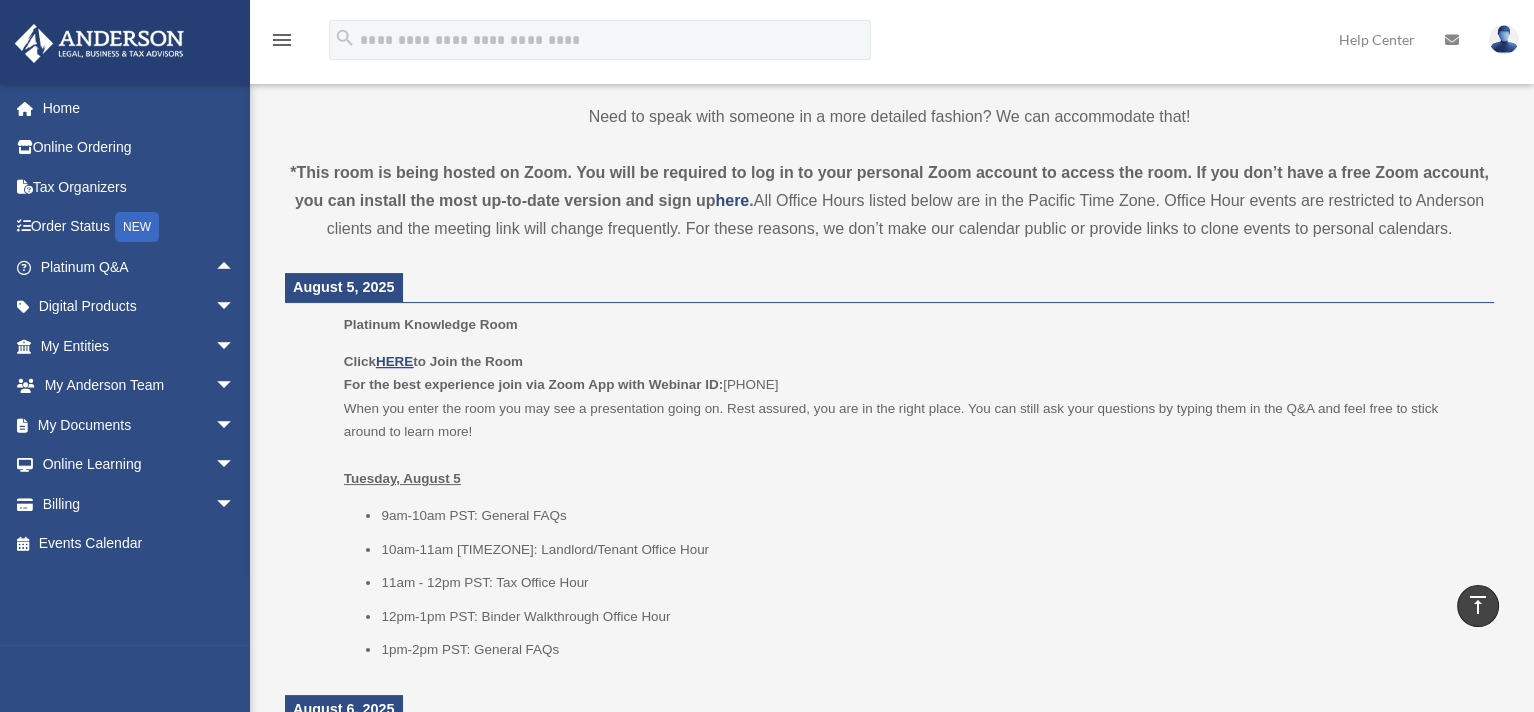 click on "Click  HERE  to Join the Room For the best experience join via Zoom App with Webinar ID:  [PHONE] When you enter the room you may see a presentation going on. Rest assured, you are in the right place. You can still ask your questions by typing them in the Q&A and feel free to stick around to learn more! Tuesday, [DATE]" at bounding box center [912, 420] 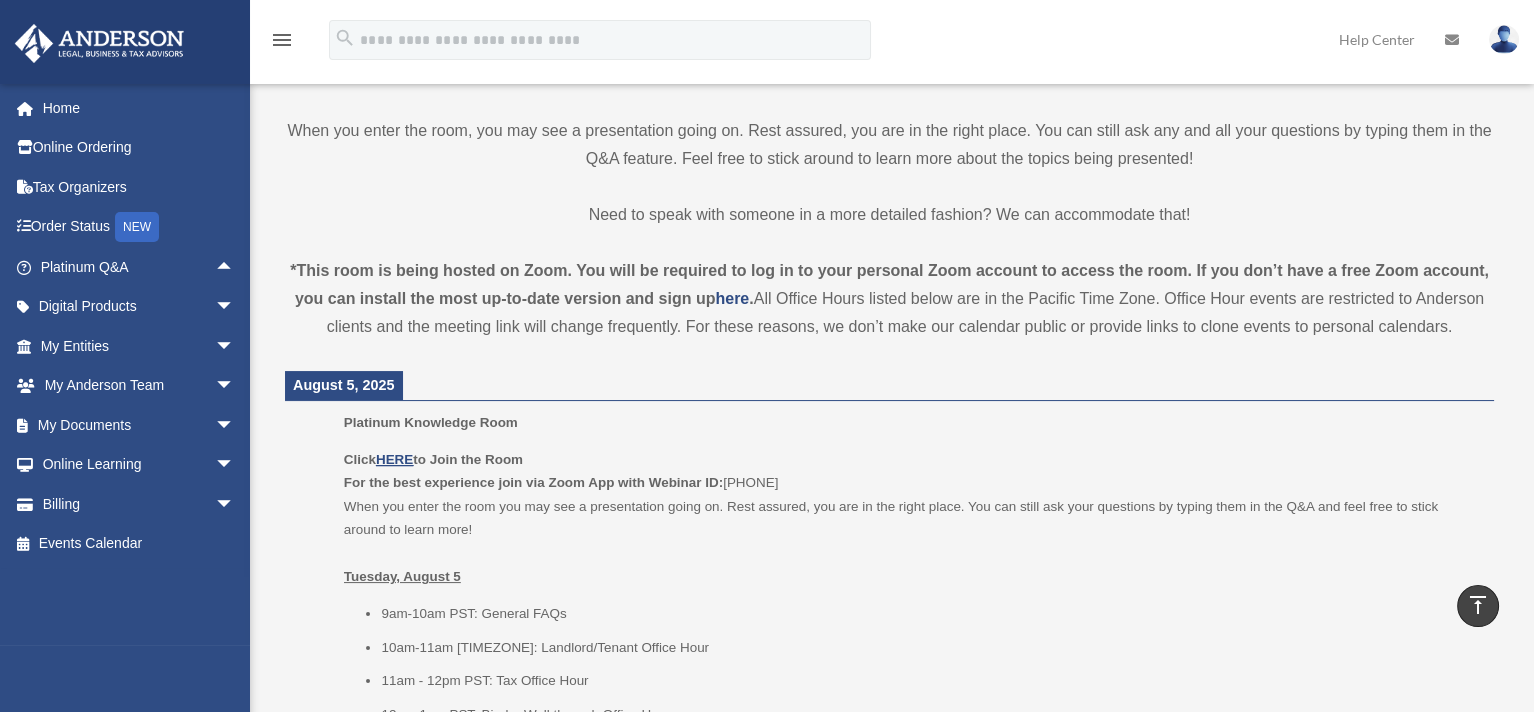 scroll, scrollTop: 500, scrollLeft: 0, axis: vertical 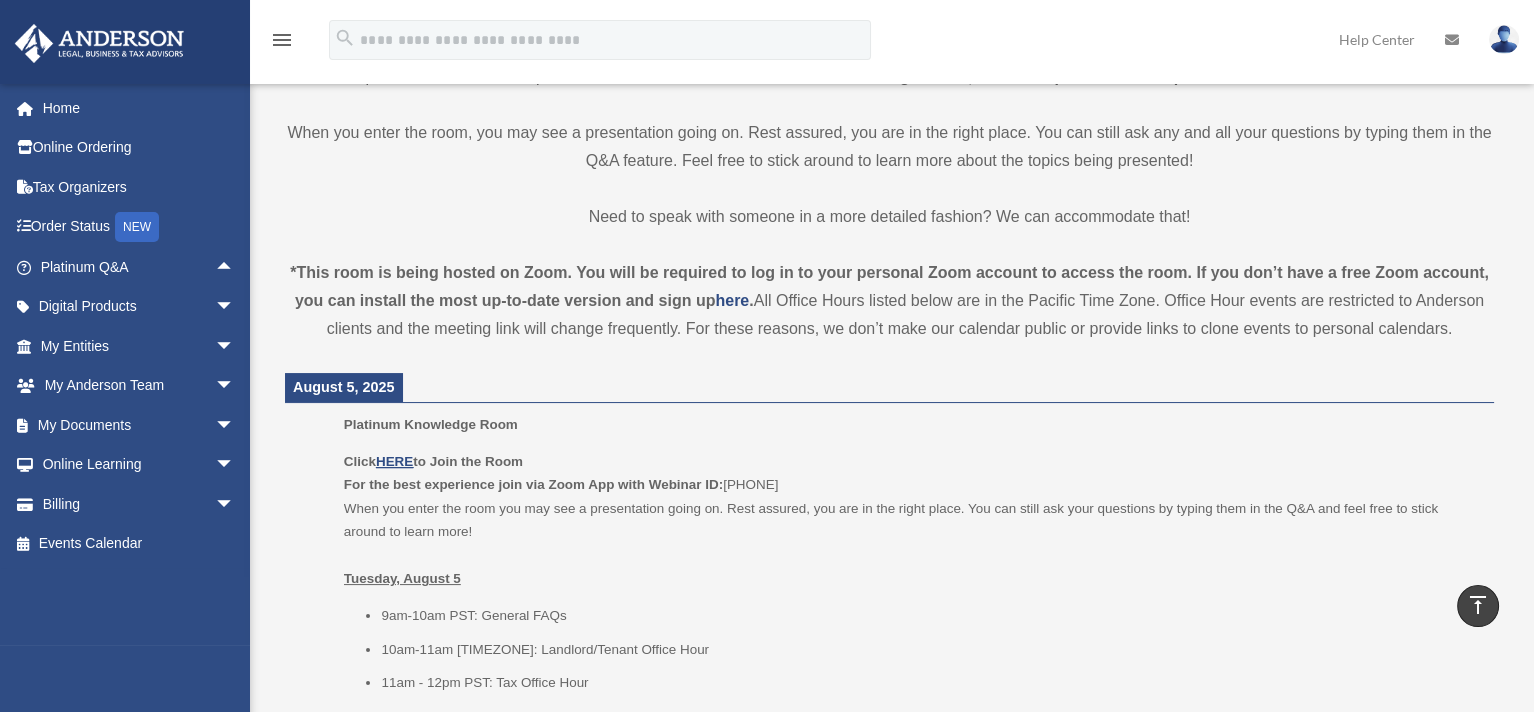 click on "Need to speak with someone in a more detailed fashion? We can accommodate that!" at bounding box center (889, 217) 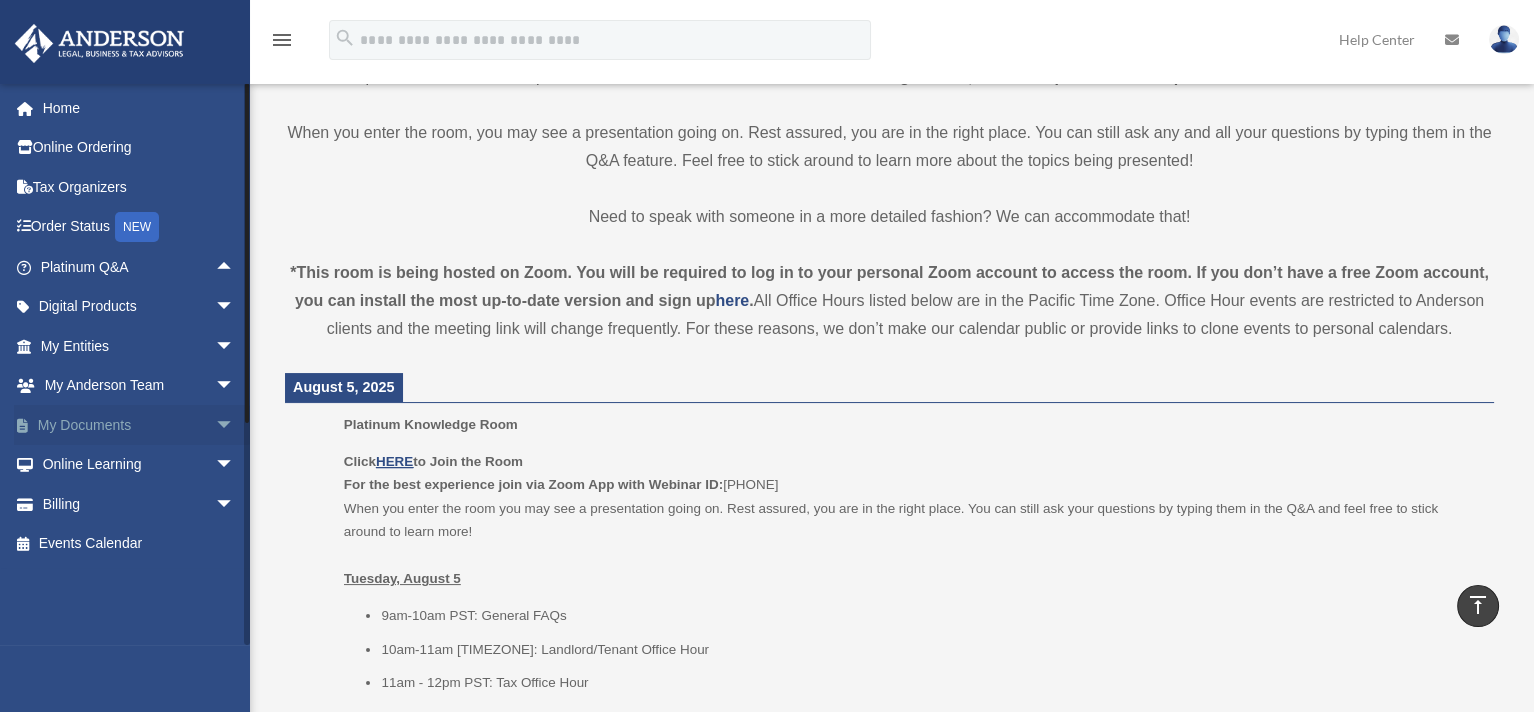 click on "arrow_drop_down" at bounding box center (235, 425) 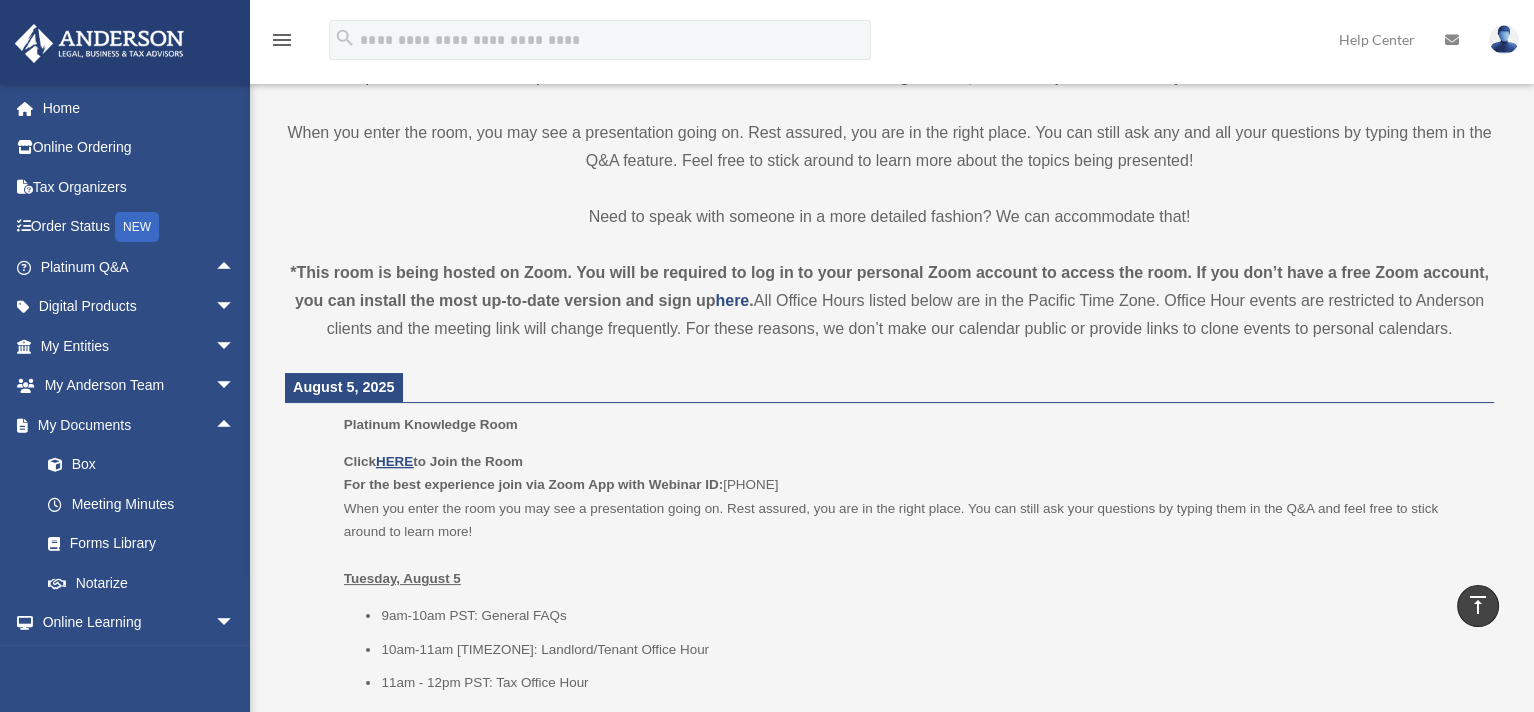 click on "Need to speak with someone in a more detailed fashion? We can accommodate that!" at bounding box center (889, 217) 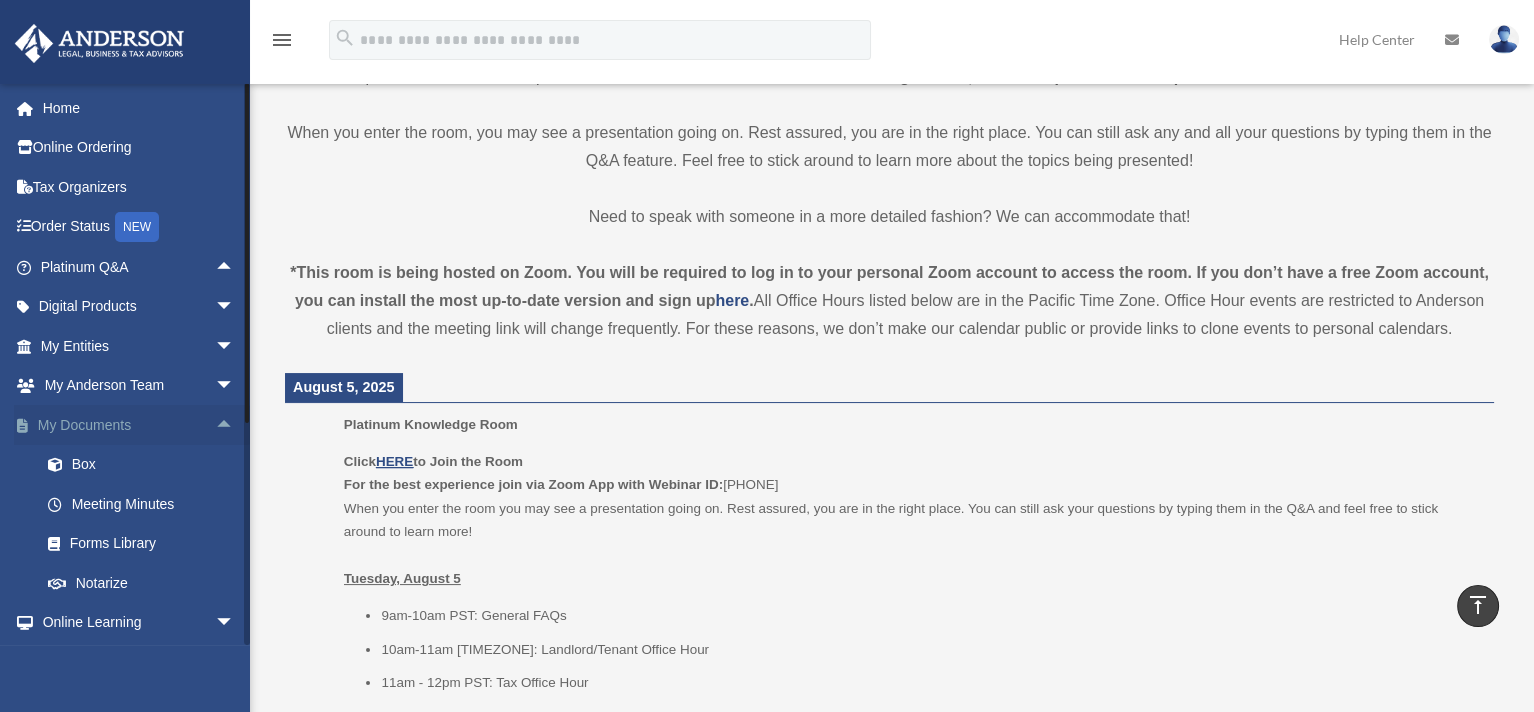 click on "arrow_drop_up" at bounding box center (235, 425) 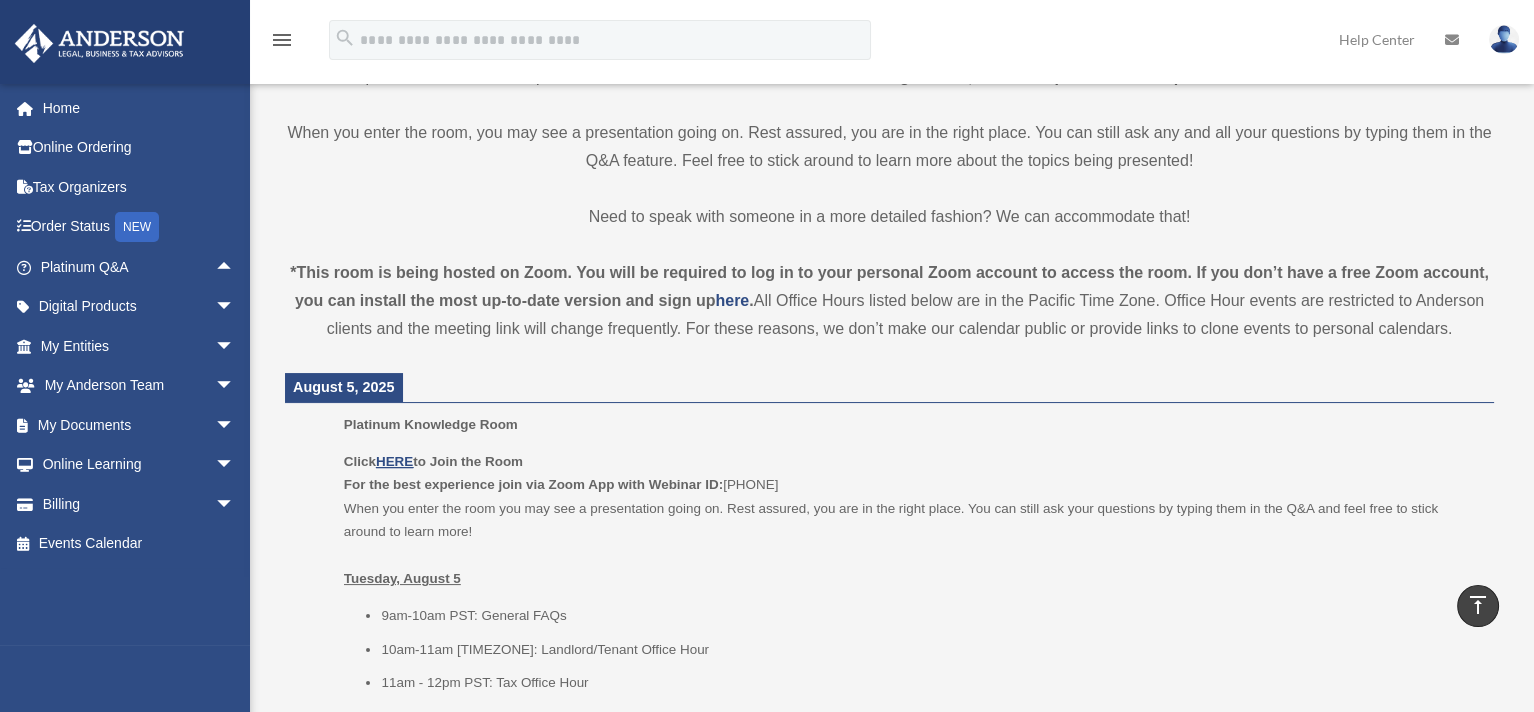 click on "Platinum Knowledge Room
Our open office hours and helplines have moved into our new  Platinum Knowledge Room, which is open from 9am-2pm [TIMEZONE] !  The revised schedule is below.
When you enter the room, you may see a presentation going on. Rest assured, you are in the right place. You can still ask any and all your questions by typing them in the Q&A feature. Feel free to stick around to learn more about the topics being presented!
Need to speak with someone in a more detailed fashion? We can accommodate that!
*This room is being hosted on Zoom. You will be required to log in to your personal Zoom account to access the room. If you don’t have a free Zoom account, you can install the most up-to-date version and sign up  here .
[DATE]
Platinum Knowledge Room
Click  HERE  to Join the Room For the best experience join via Zoom App with Webinar ID:" at bounding box center [889, 1057] 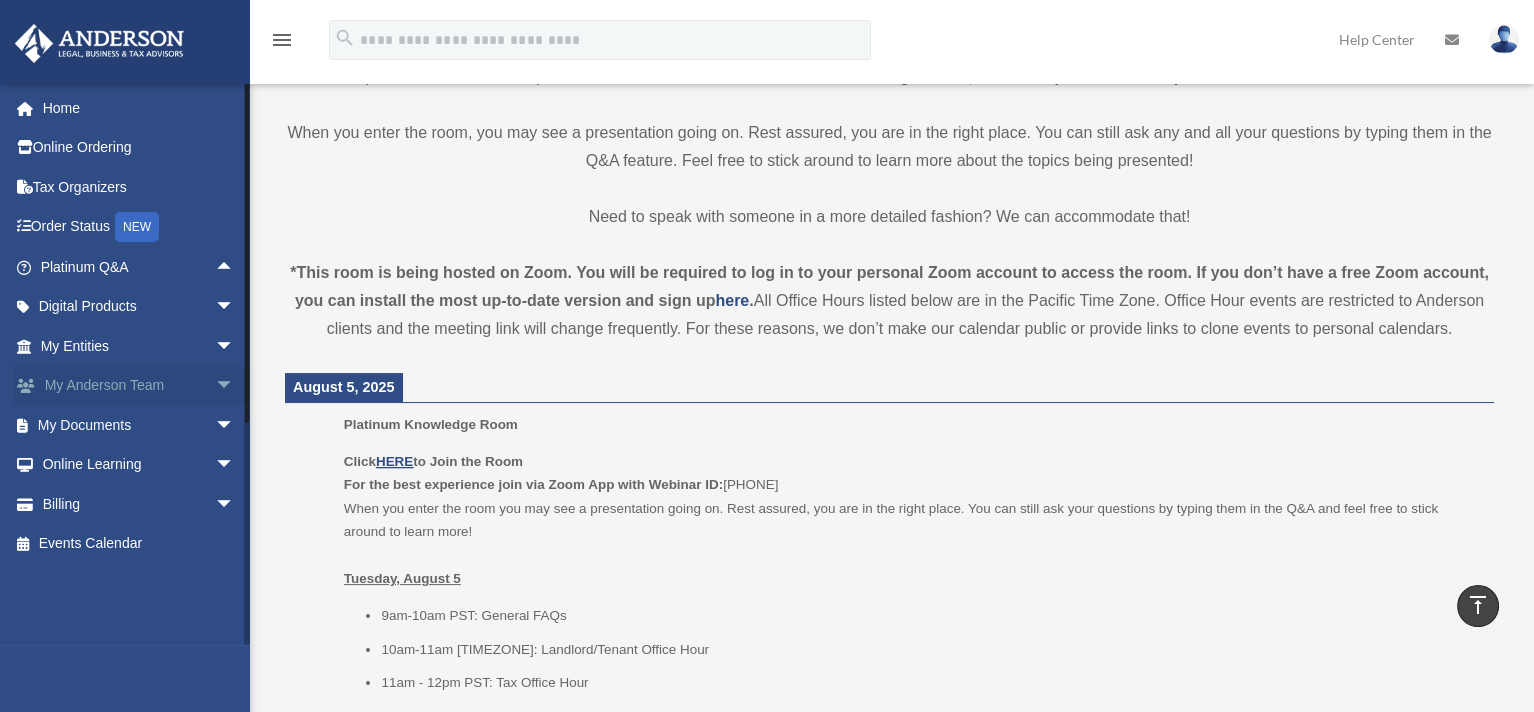 click on "arrow_drop_down" at bounding box center (235, 386) 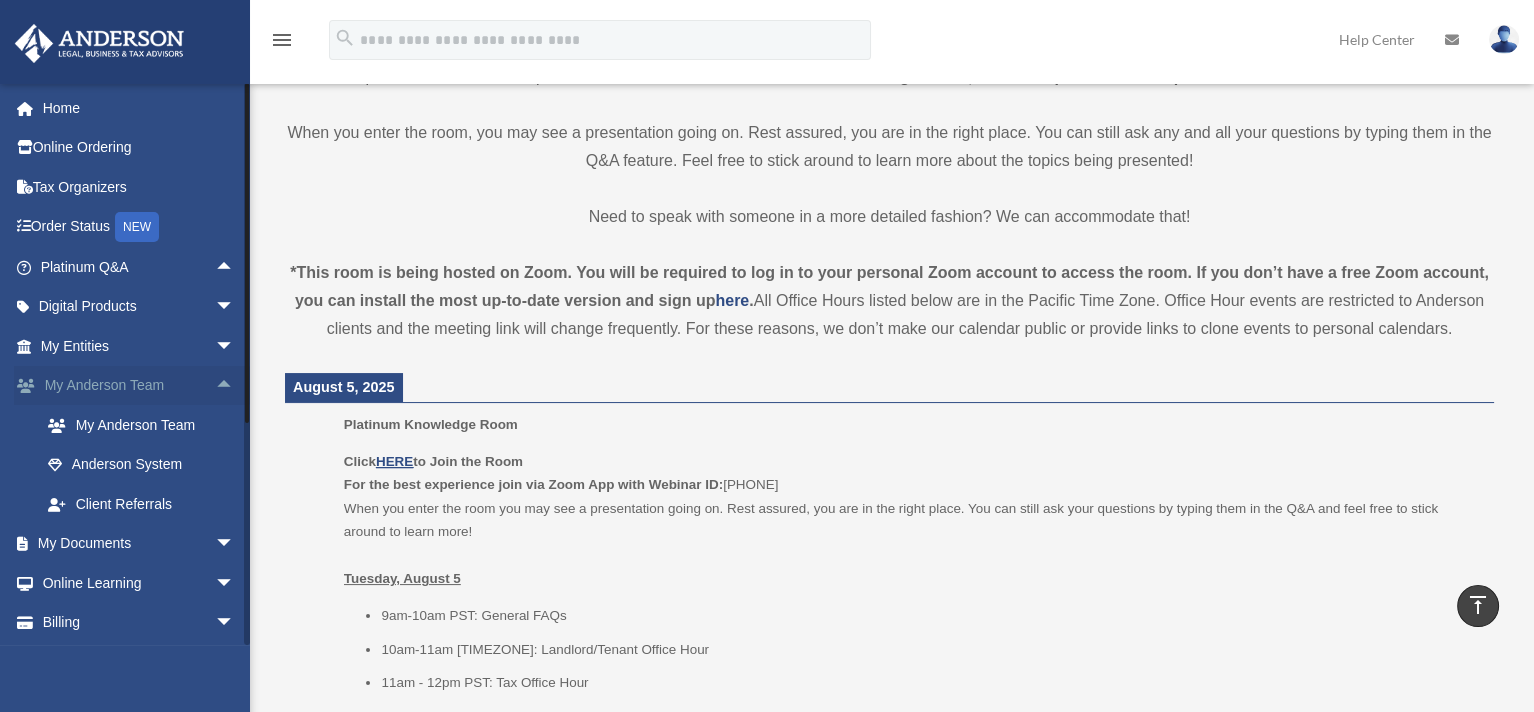 click on "arrow_drop_up" at bounding box center [235, 386] 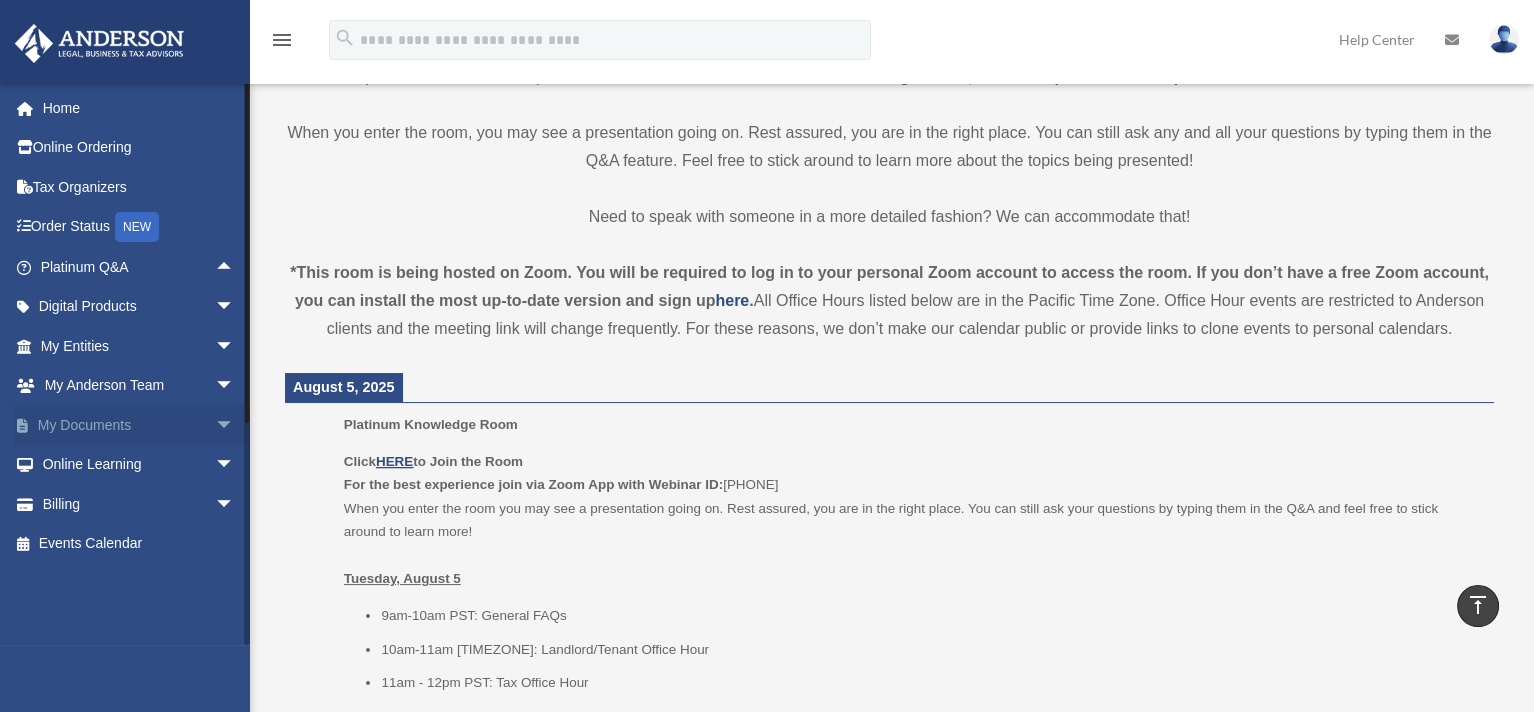 click on "arrow_drop_down" at bounding box center (235, 425) 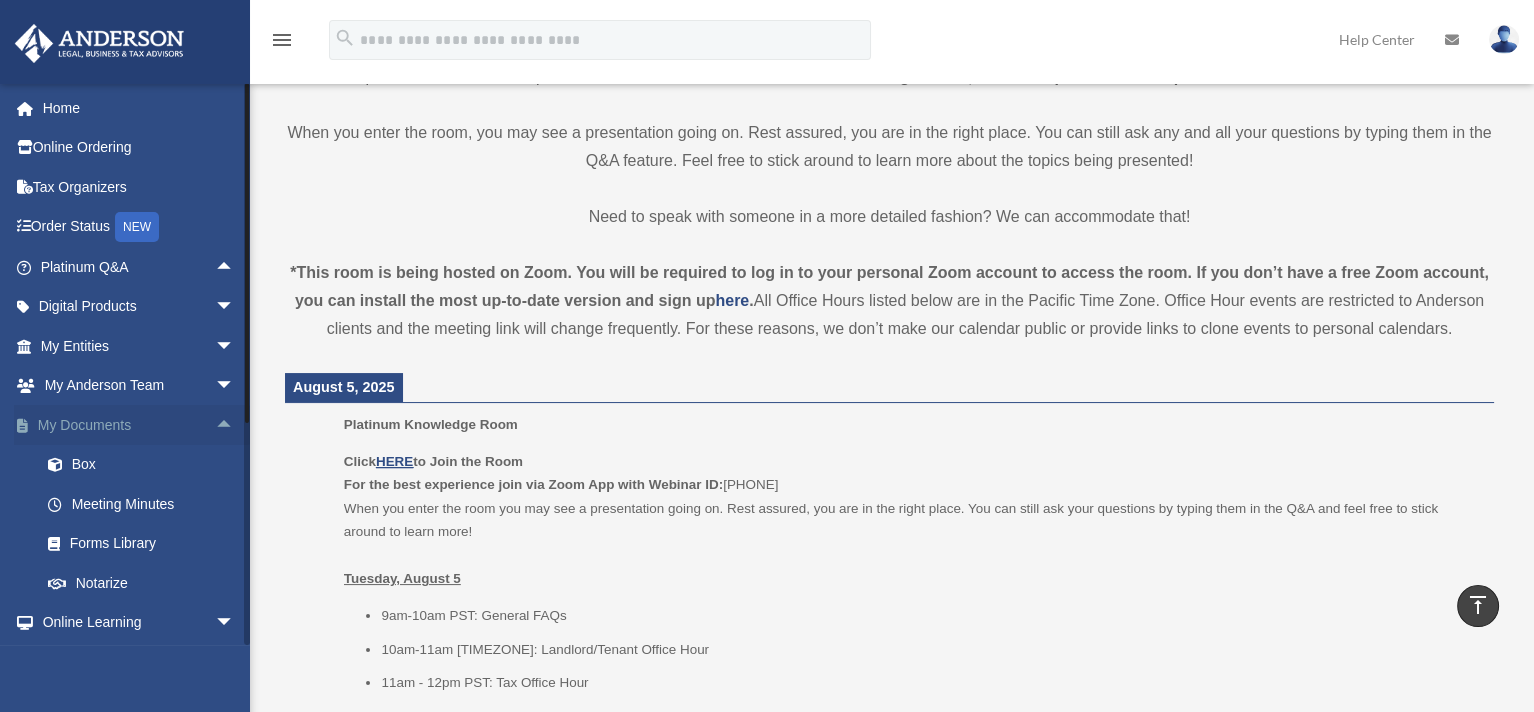 click on "arrow_drop_up" at bounding box center [235, 425] 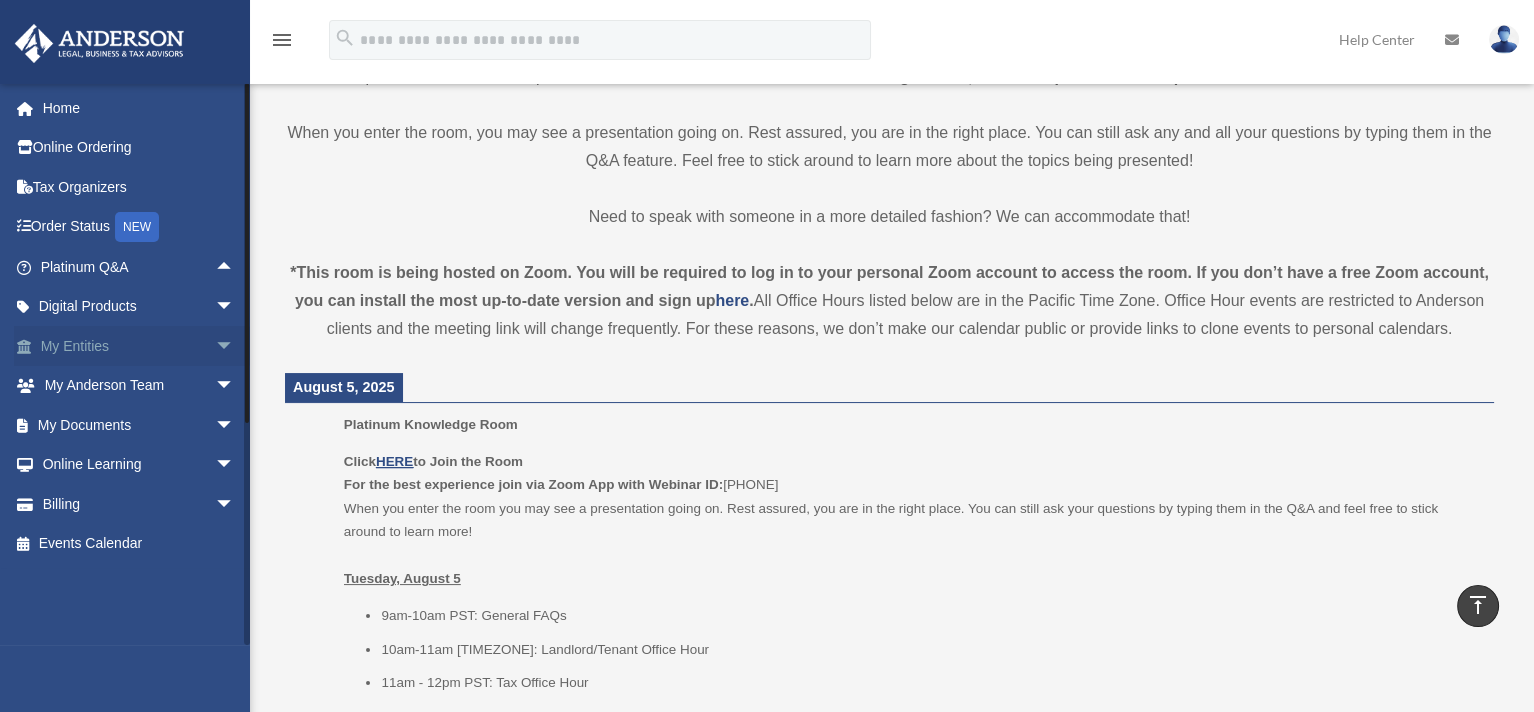 click on "arrow_drop_down" at bounding box center [235, 346] 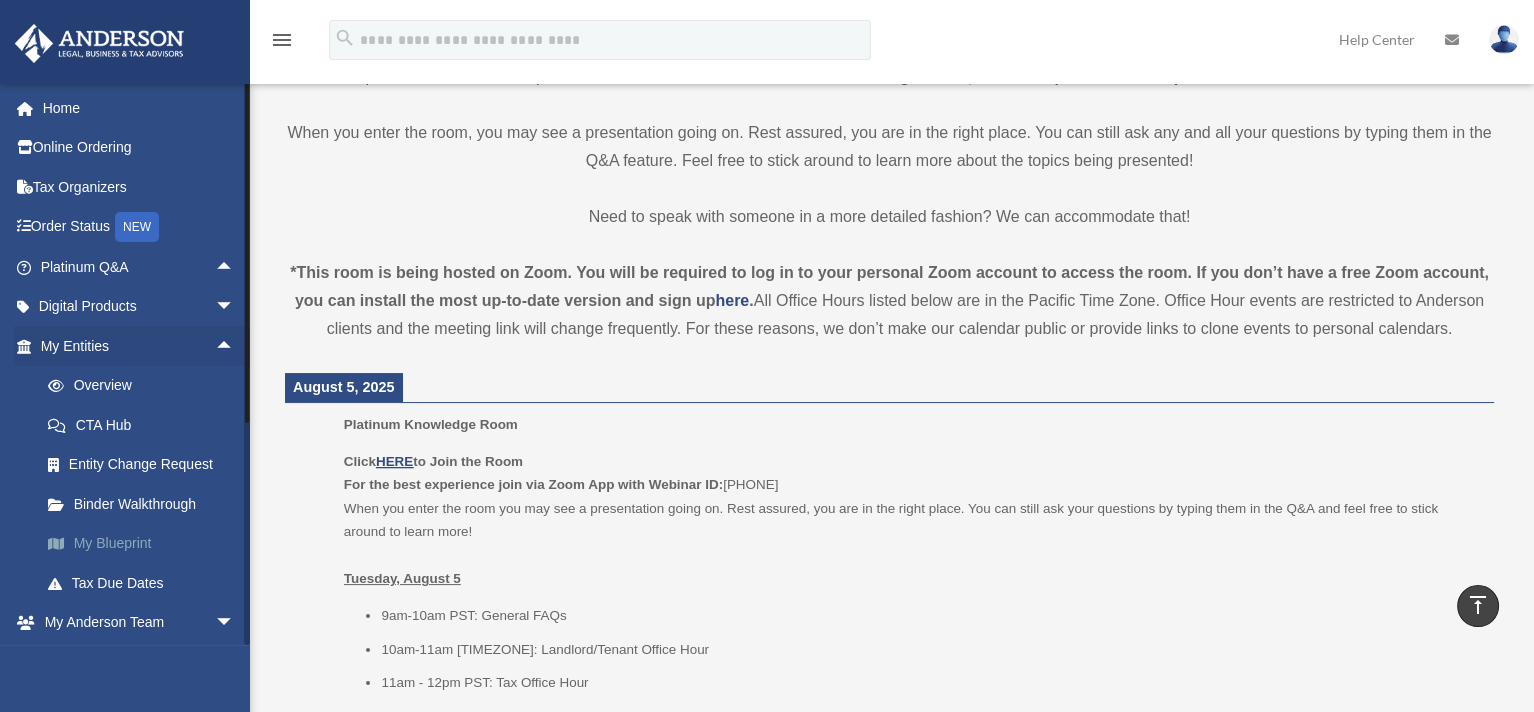 click on "My Blueprint" at bounding box center [146, 544] 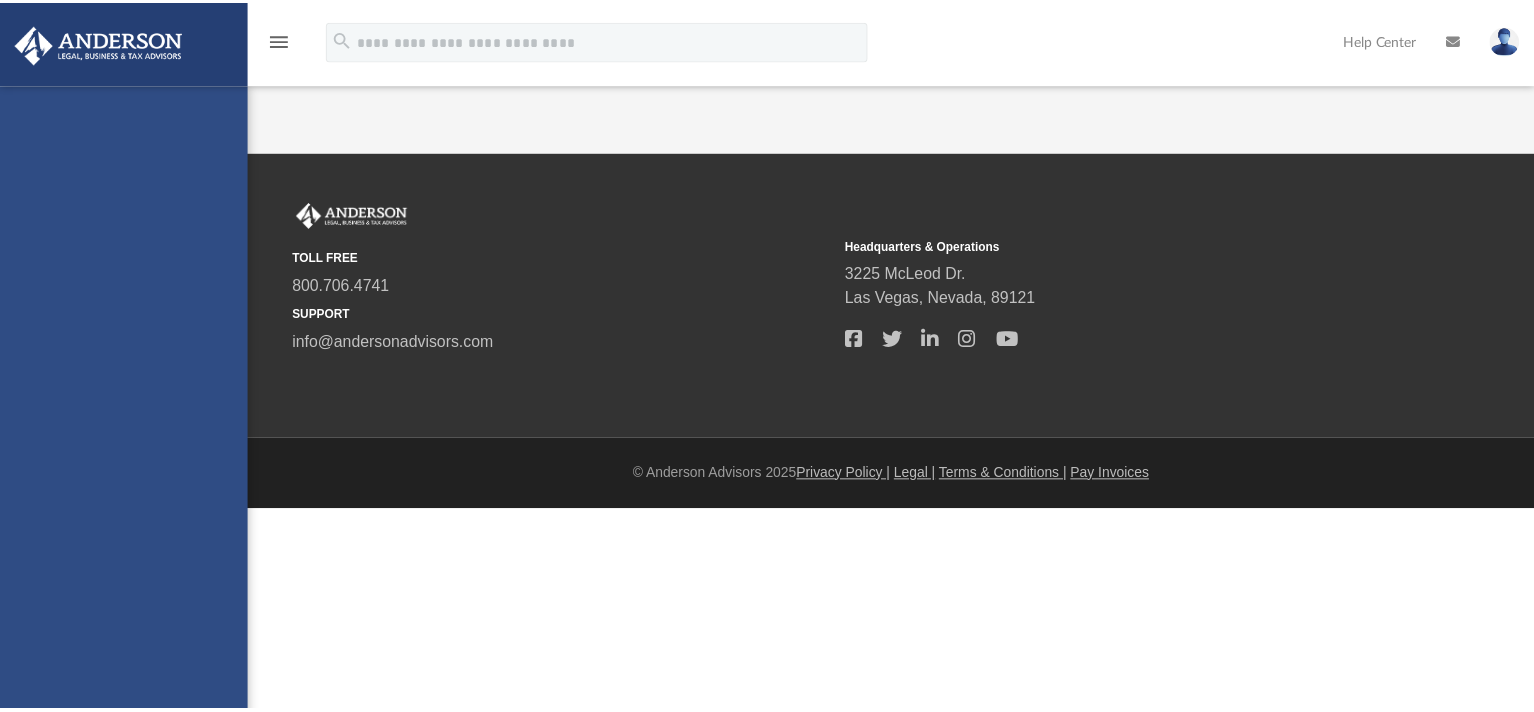 scroll, scrollTop: 0, scrollLeft: 0, axis: both 